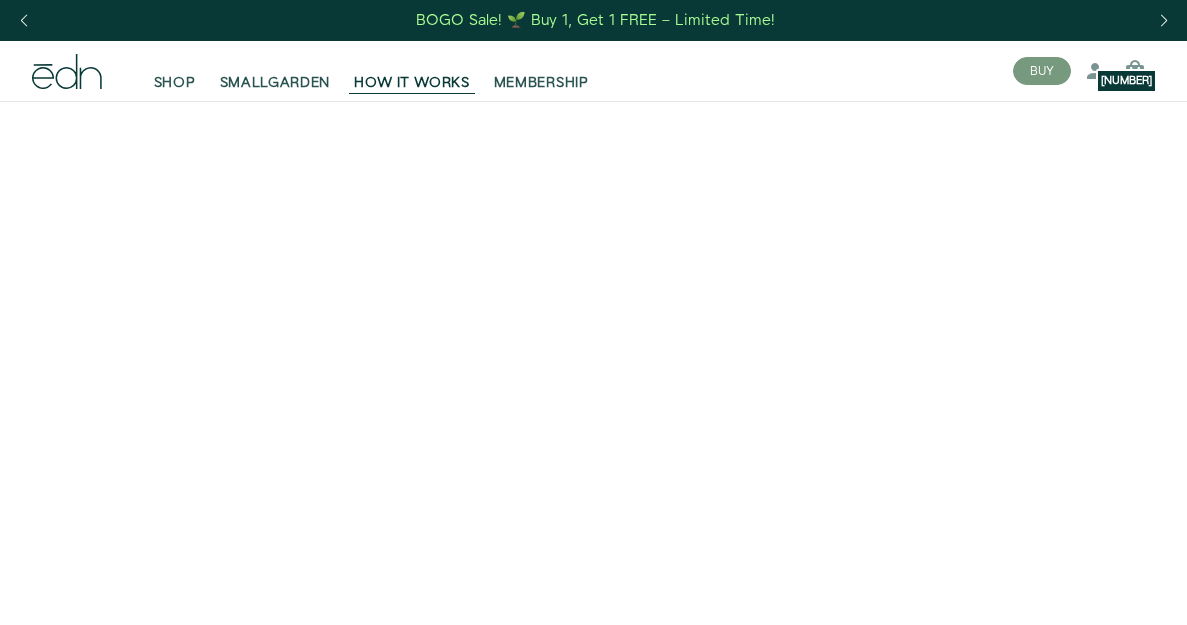 scroll, scrollTop: 0, scrollLeft: 0, axis: both 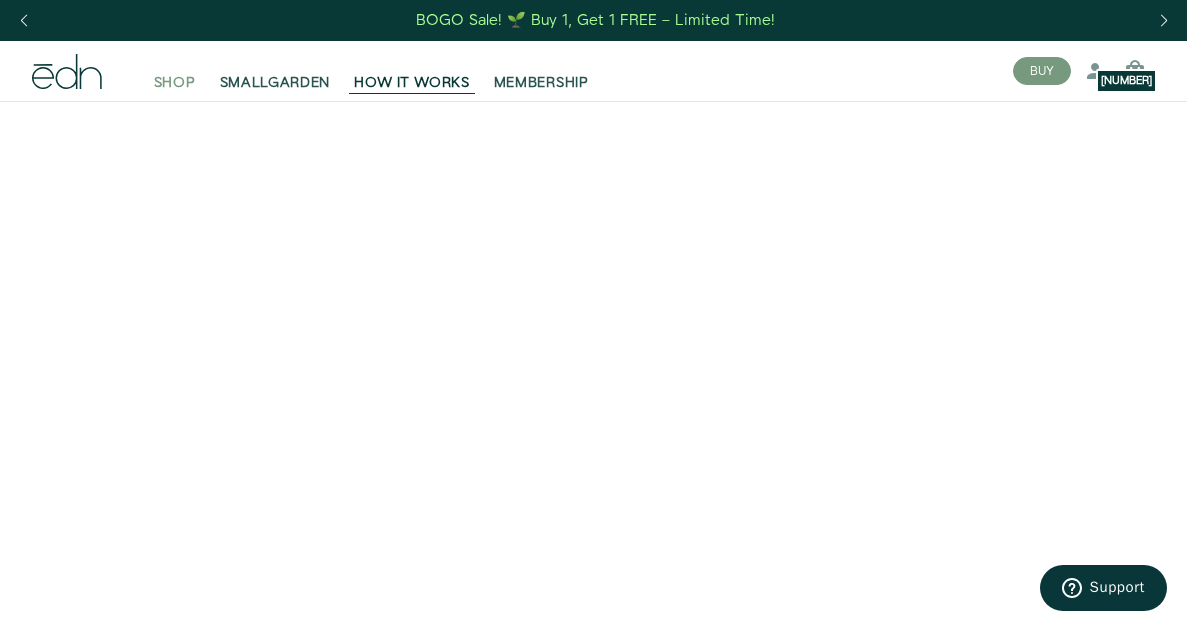 click on "SHOP" at bounding box center (175, 83) 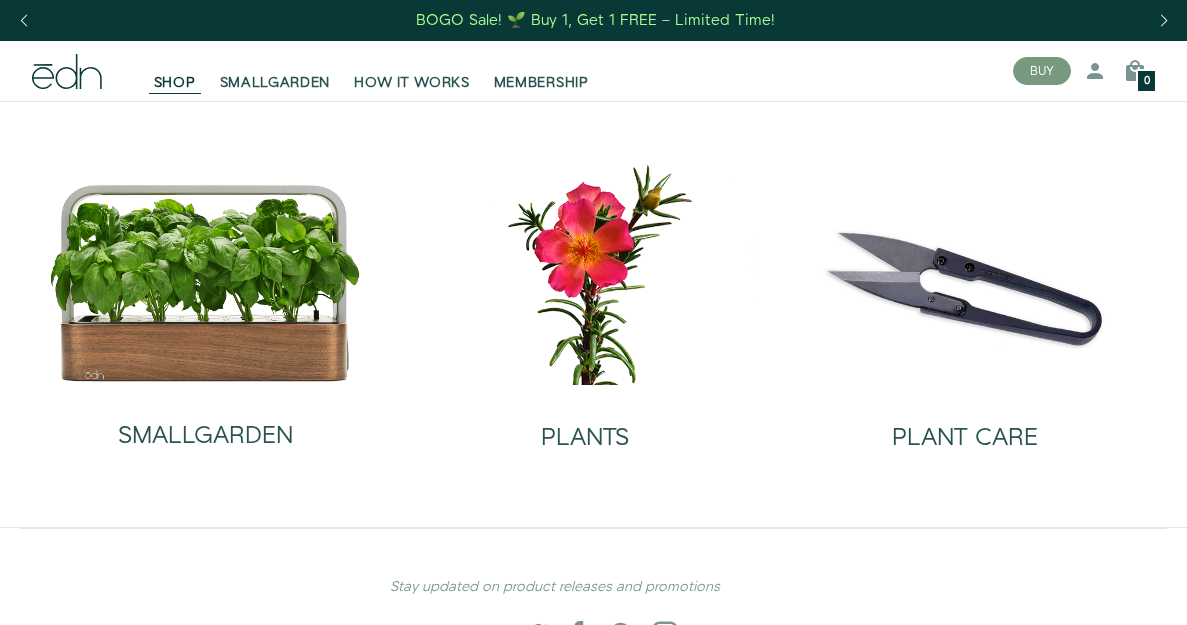 scroll, scrollTop: 0, scrollLeft: 0, axis: both 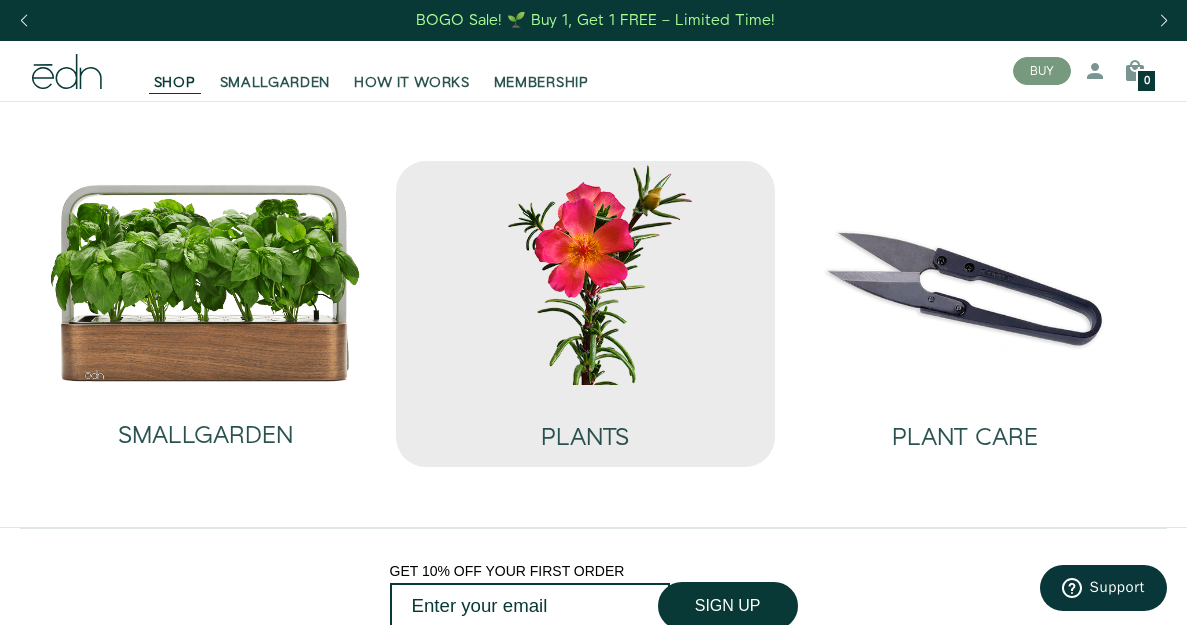 click at bounding box center [586, 272] 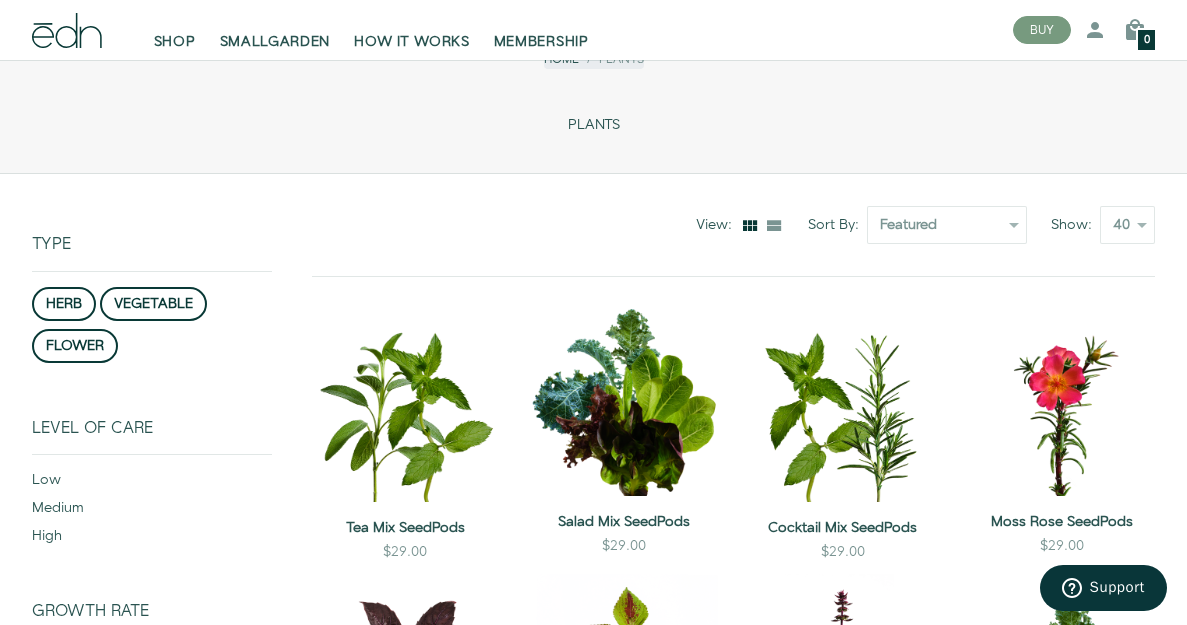 scroll, scrollTop: 0, scrollLeft: 0, axis: both 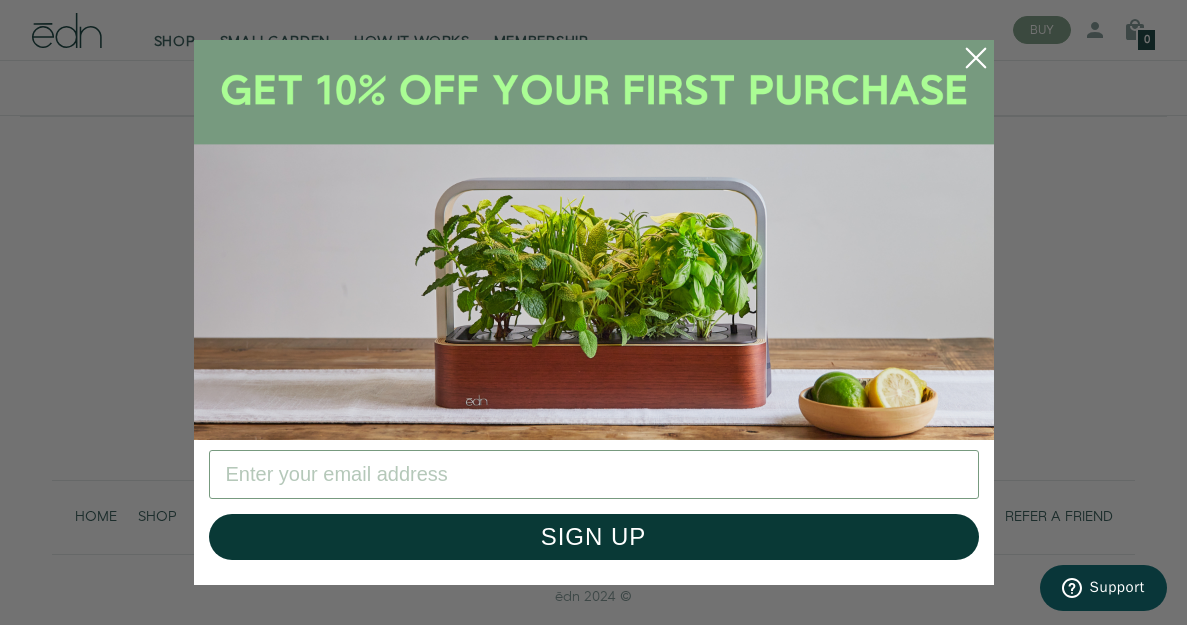 click 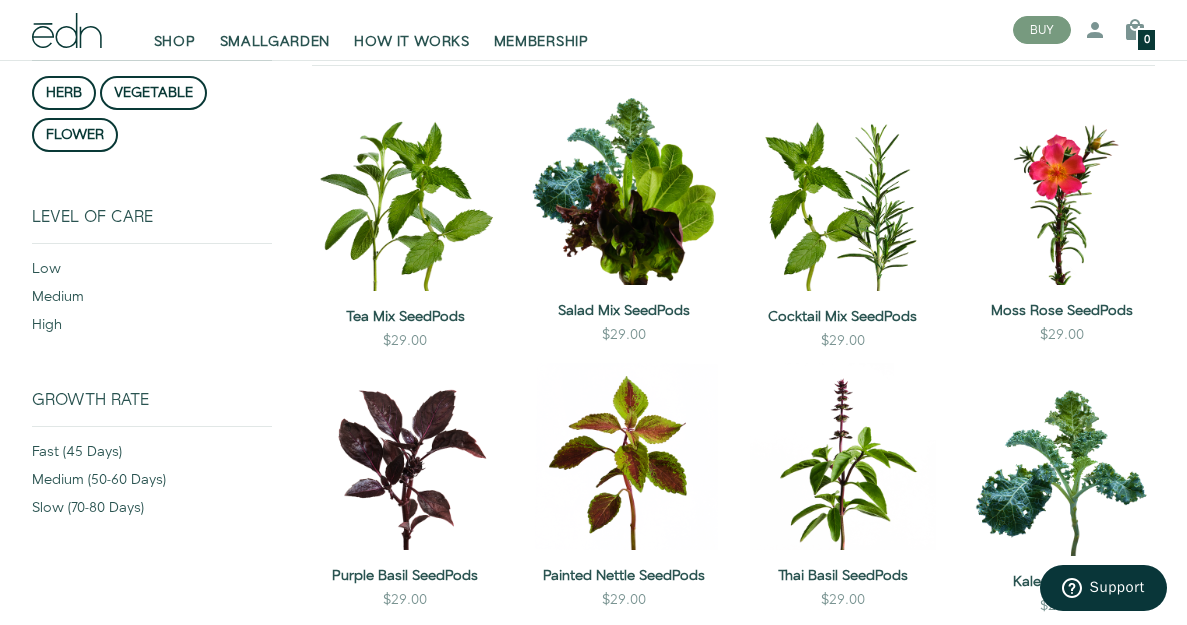 scroll, scrollTop: 294, scrollLeft: 0, axis: vertical 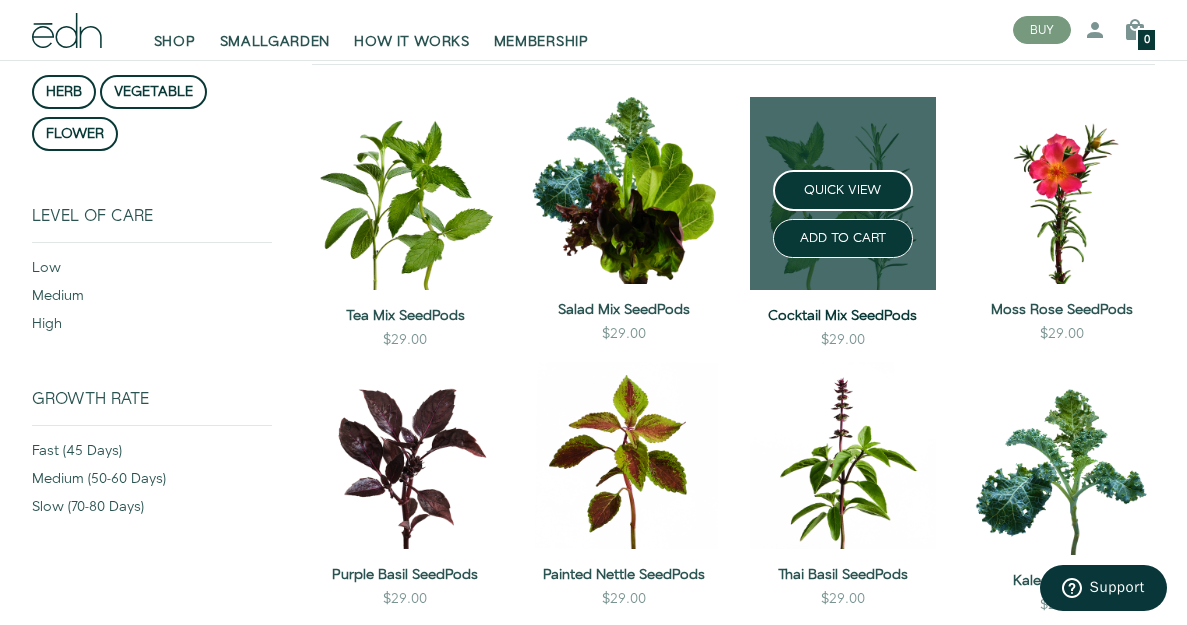 click on "Cocktail Mix SeedPods" at bounding box center (843, 316) 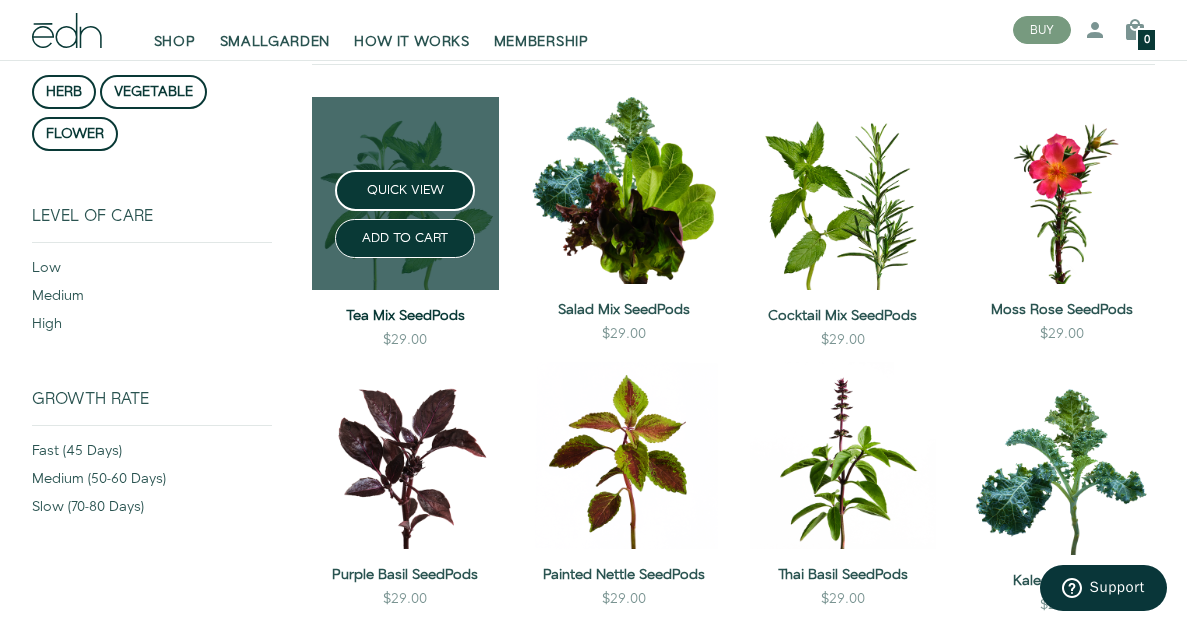 click on "Tea Mix SeedPods" at bounding box center [405, 316] 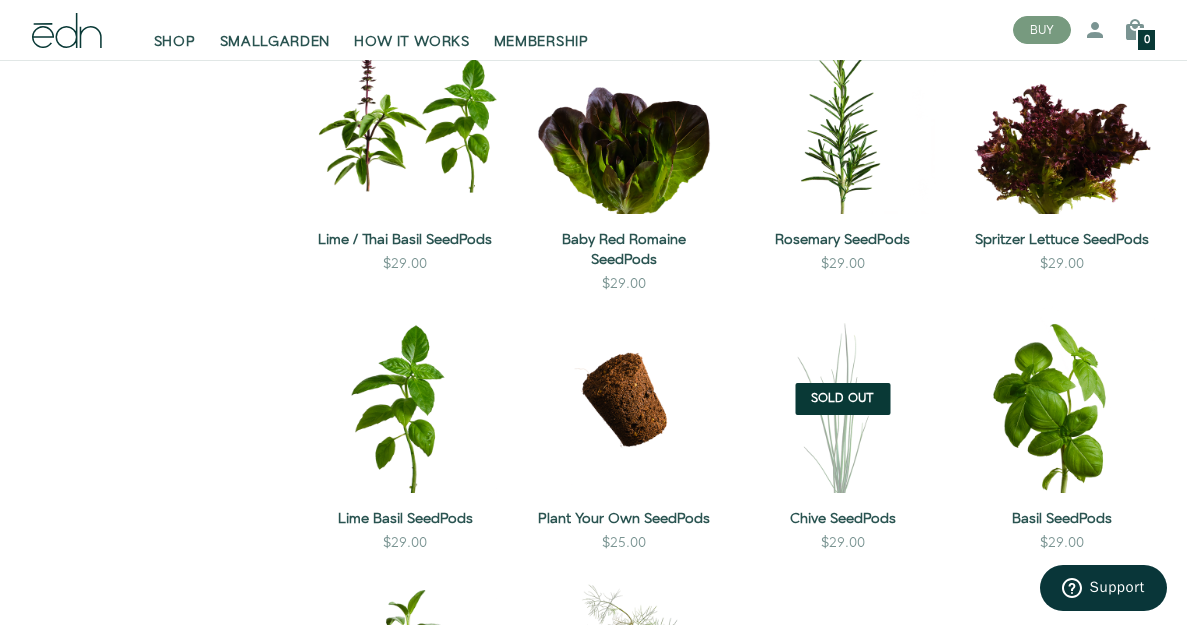 scroll, scrollTop: 1155, scrollLeft: 0, axis: vertical 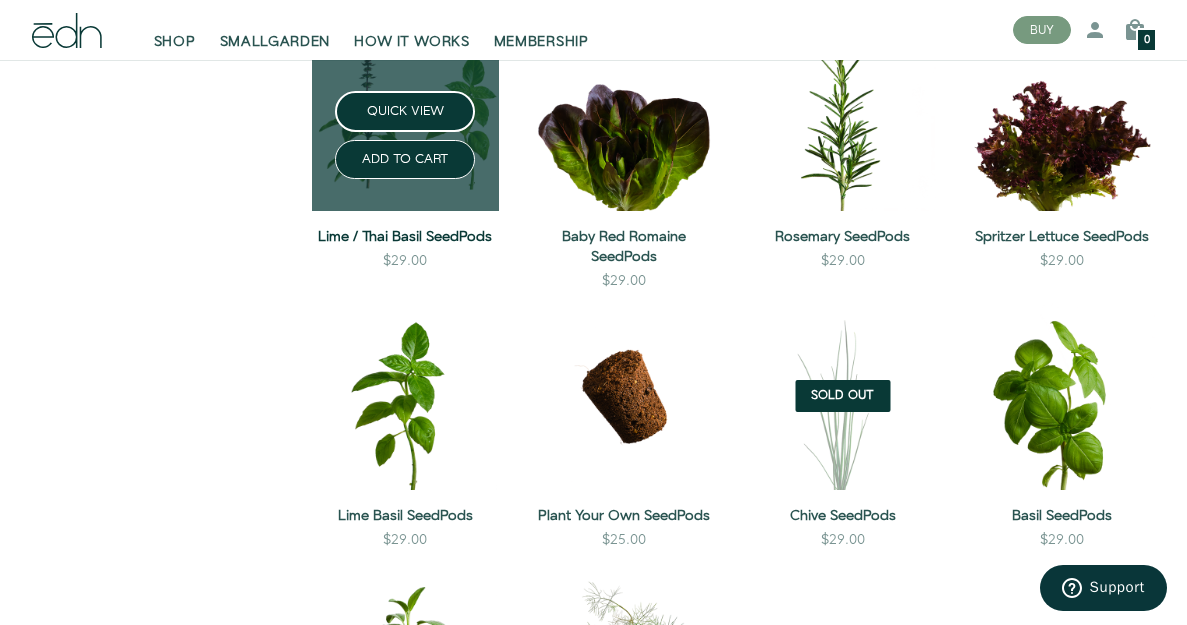 click on "Lime / Thai Basil SeedPods" at bounding box center [405, 237] 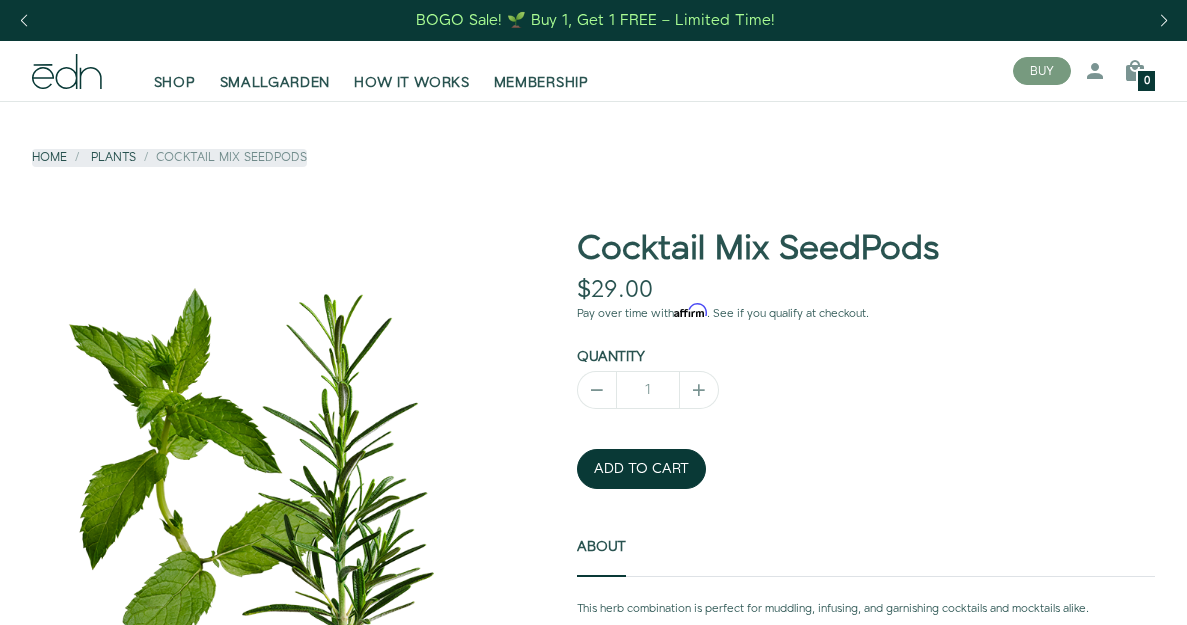 scroll, scrollTop: 0, scrollLeft: 0, axis: both 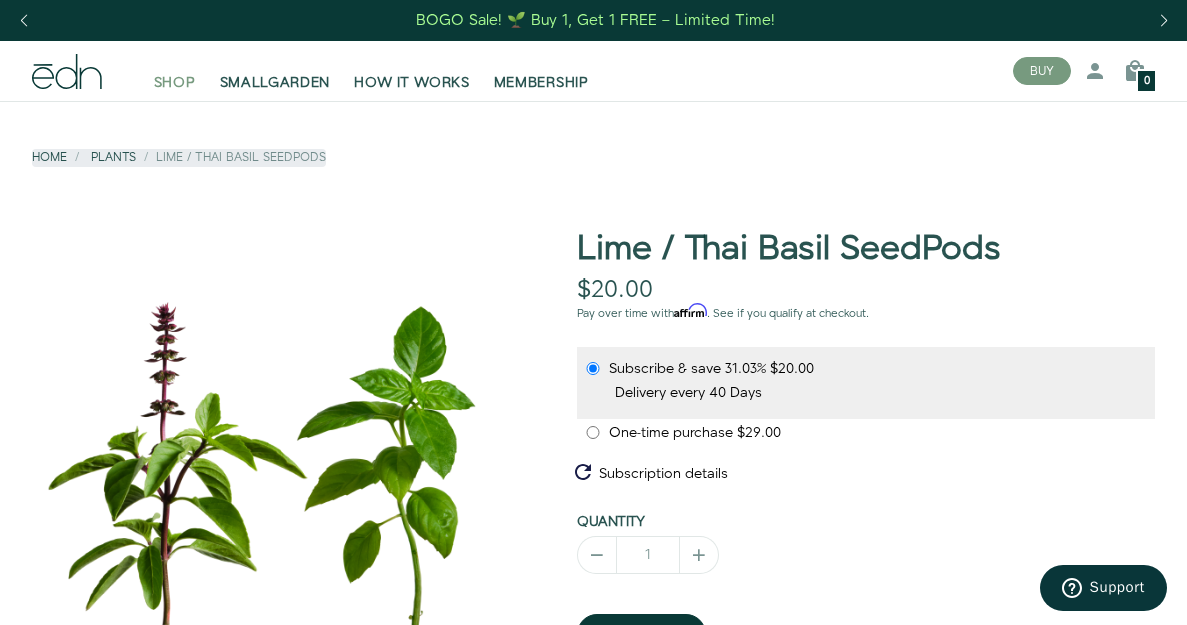 click on "SHOP" at bounding box center [175, 83] 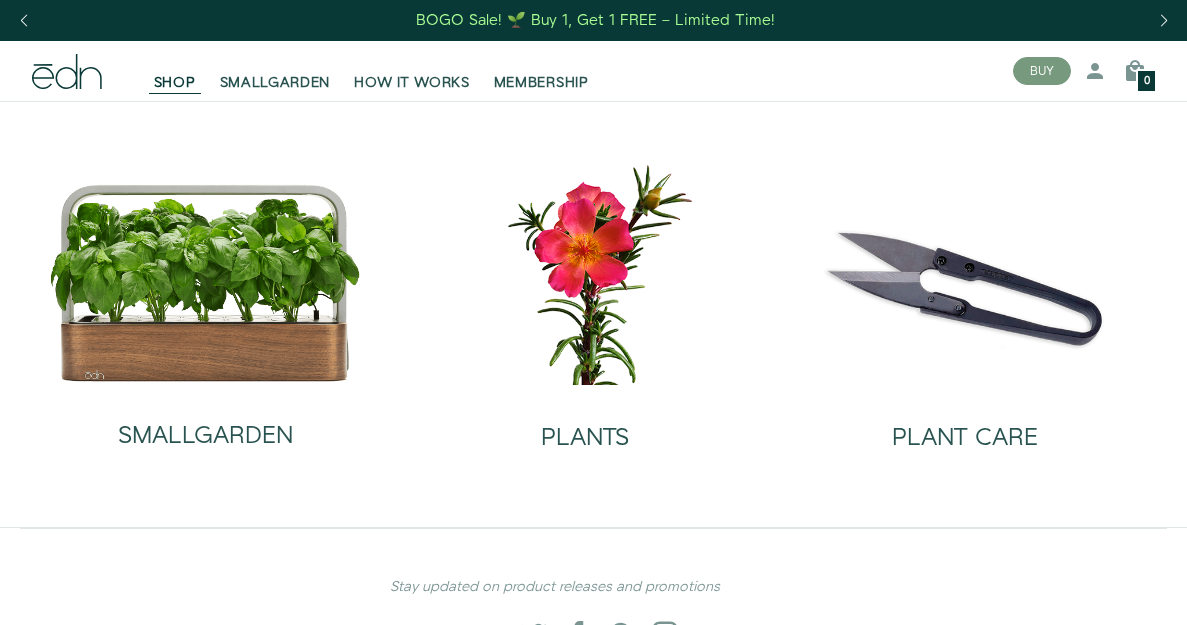 scroll, scrollTop: 0, scrollLeft: 0, axis: both 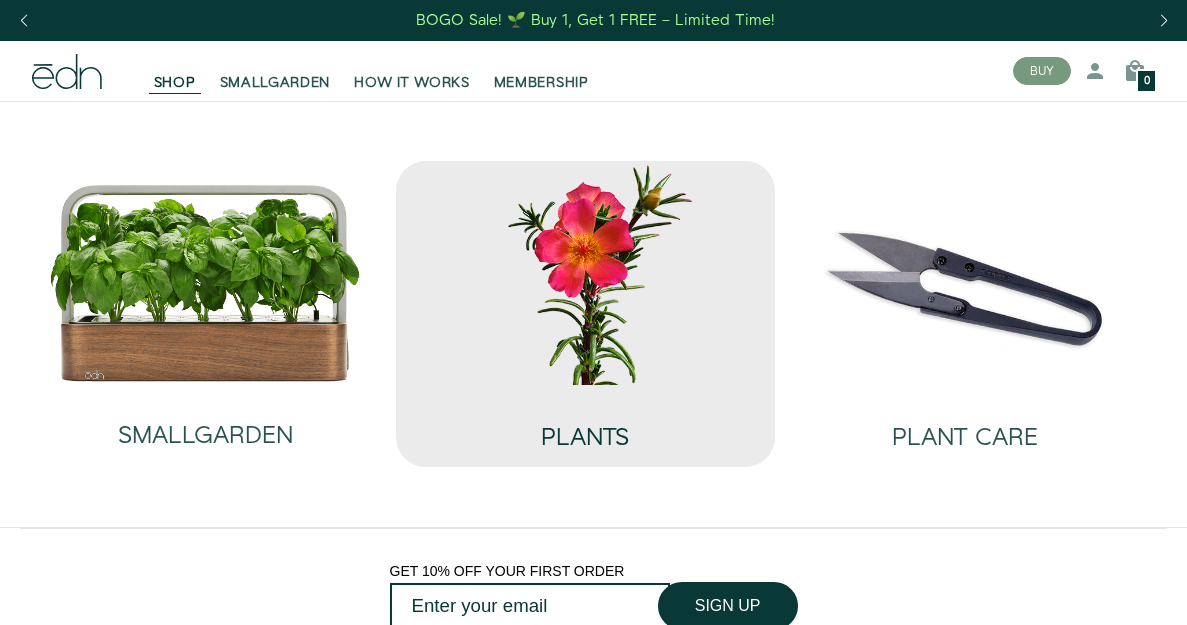 click on "PLANTS" at bounding box center [586, 426] 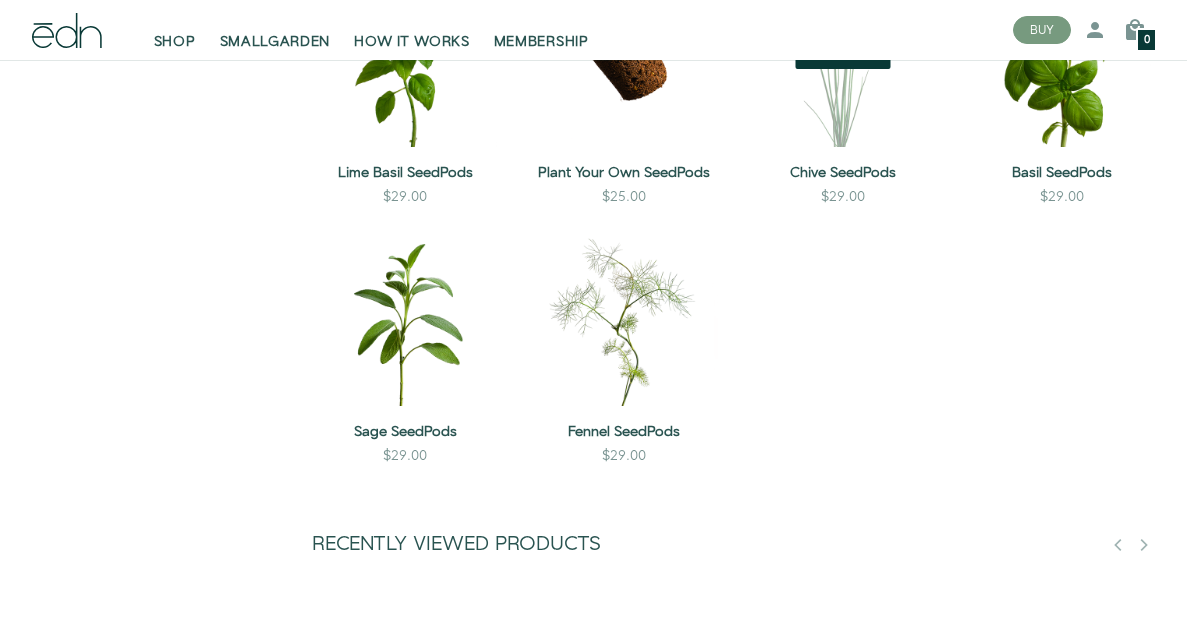 scroll, scrollTop: 1533, scrollLeft: 0, axis: vertical 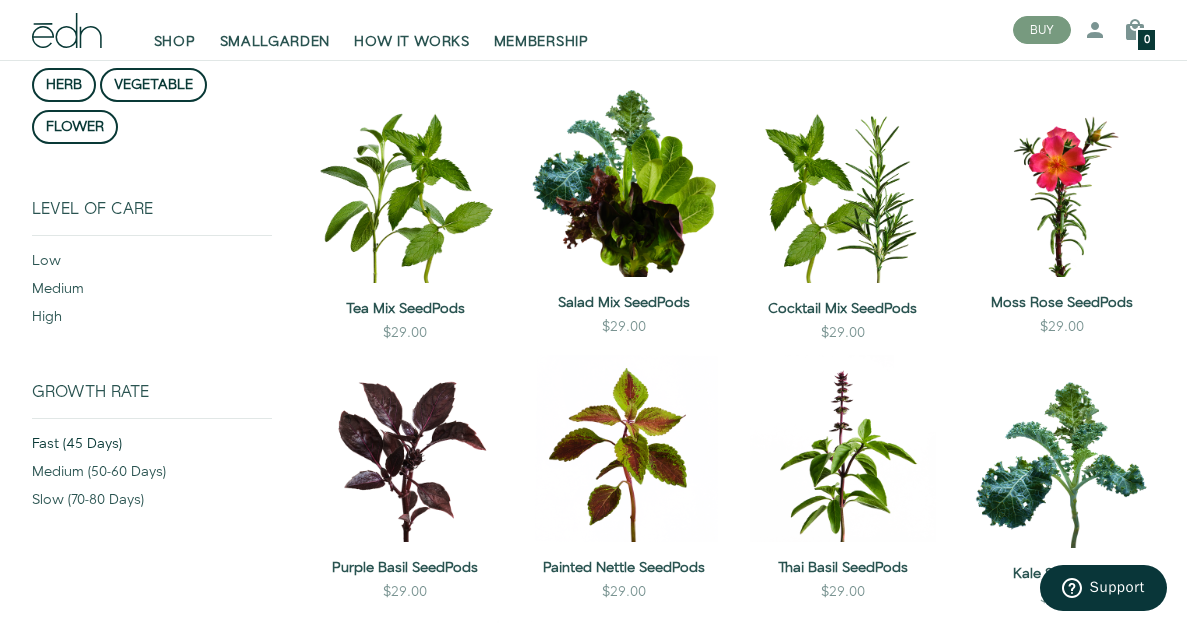 click on "fast (45 days)" at bounding box center (152, 448) 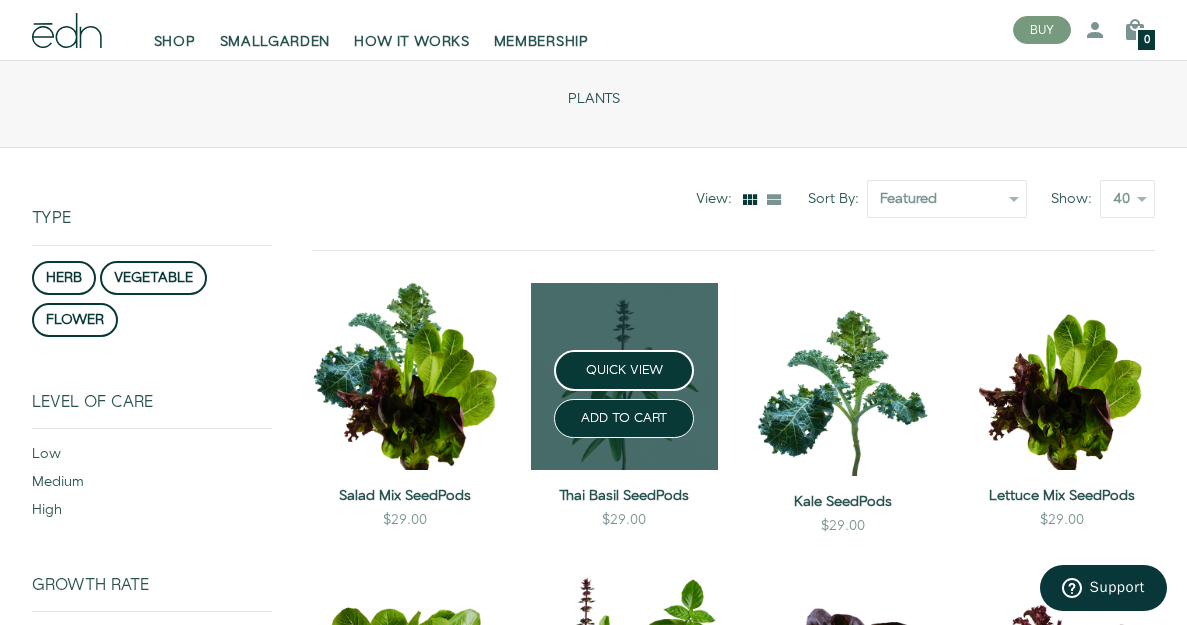 scroll, scrollTop: 0, scrollLeft: 0, axis: both 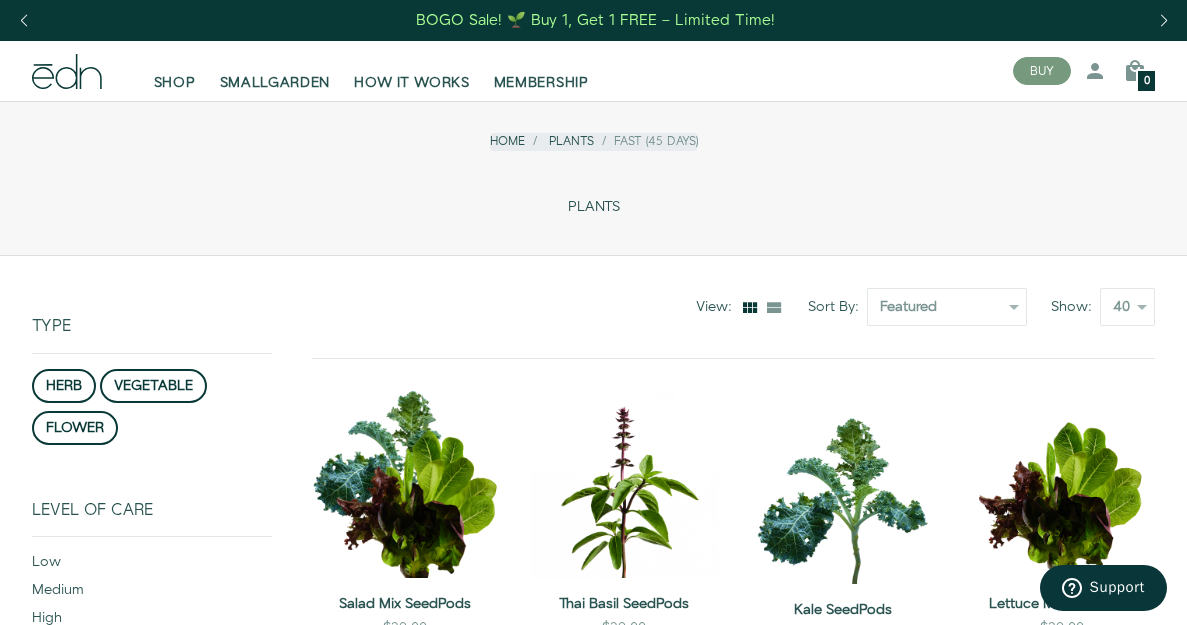 click on "BOGO Sale! 🌱 Buy 1, Get 1 FREE – Limited Time!" at bounding box center (595, 20) 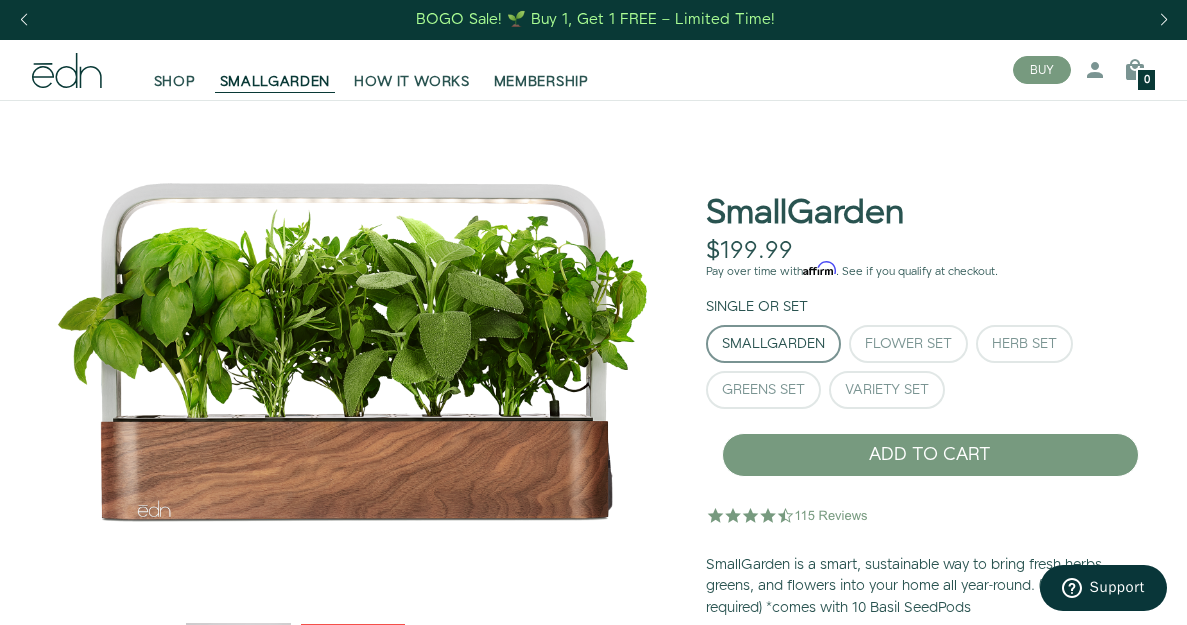 scroll, scrollTop: 18, scrollLeft: 0, axis: vertical 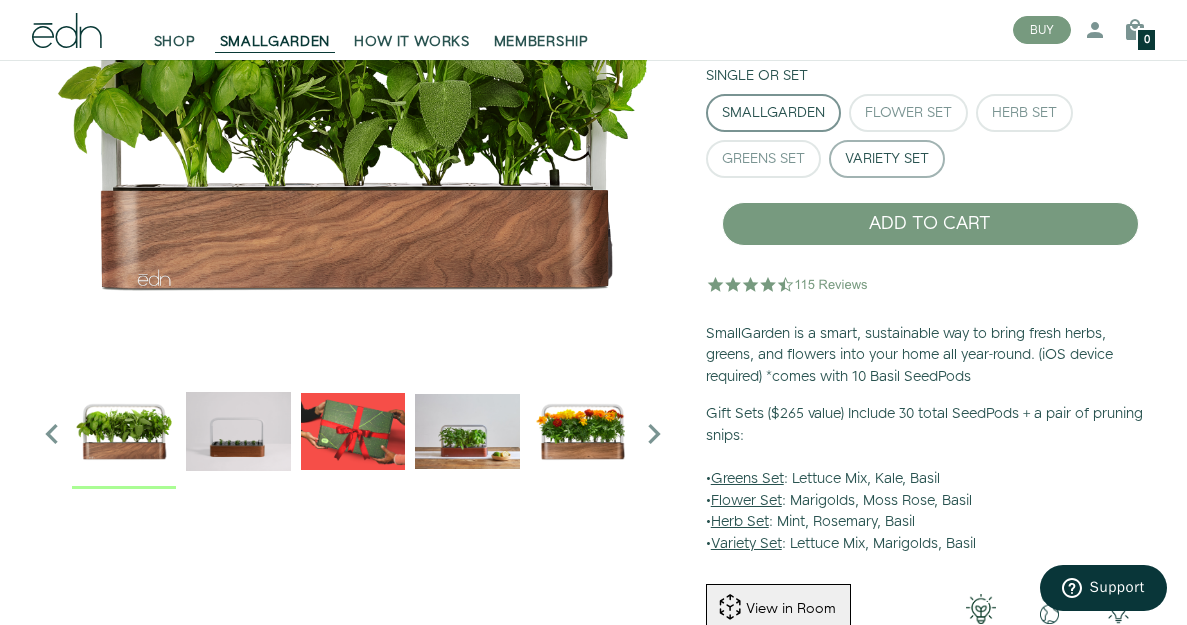 click on "Variety Set" at bounding box center (887, 159) 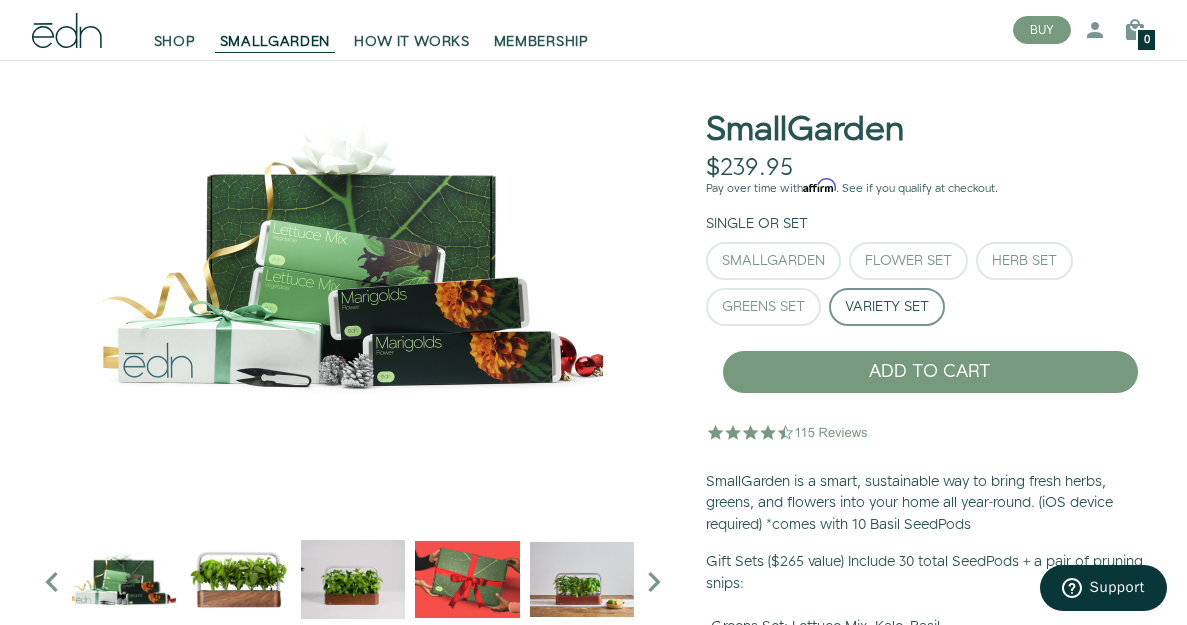 scroll, scrollTop: 87, scrollLeft: 0, axis: vertical 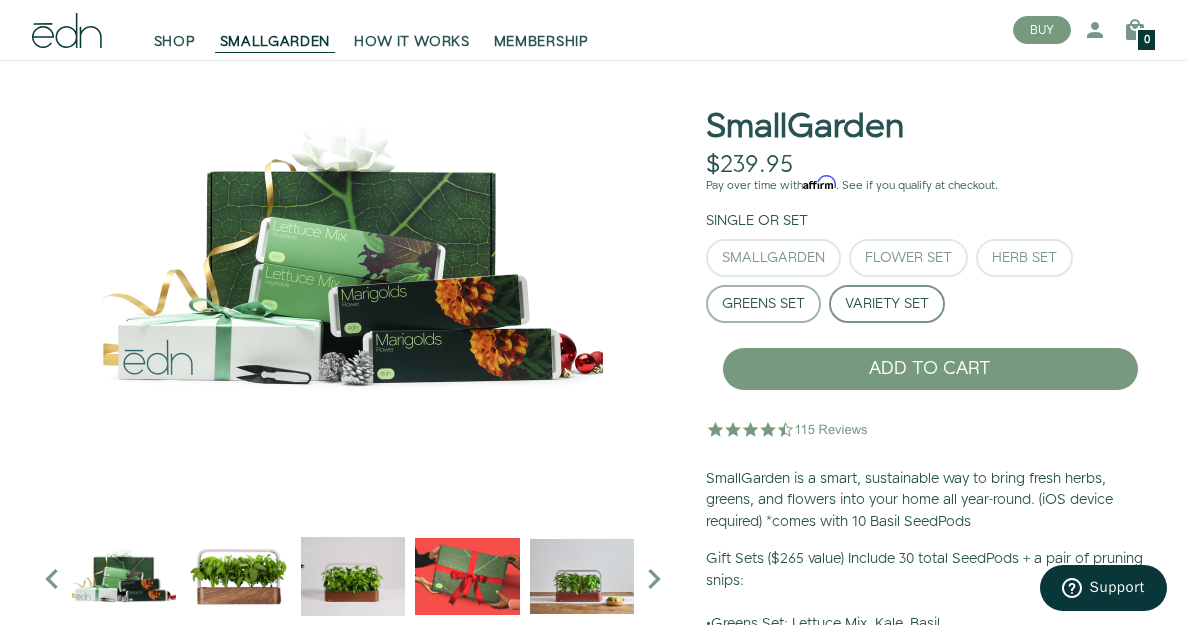 click on "Greens Set" at bounding box center (763, 304) 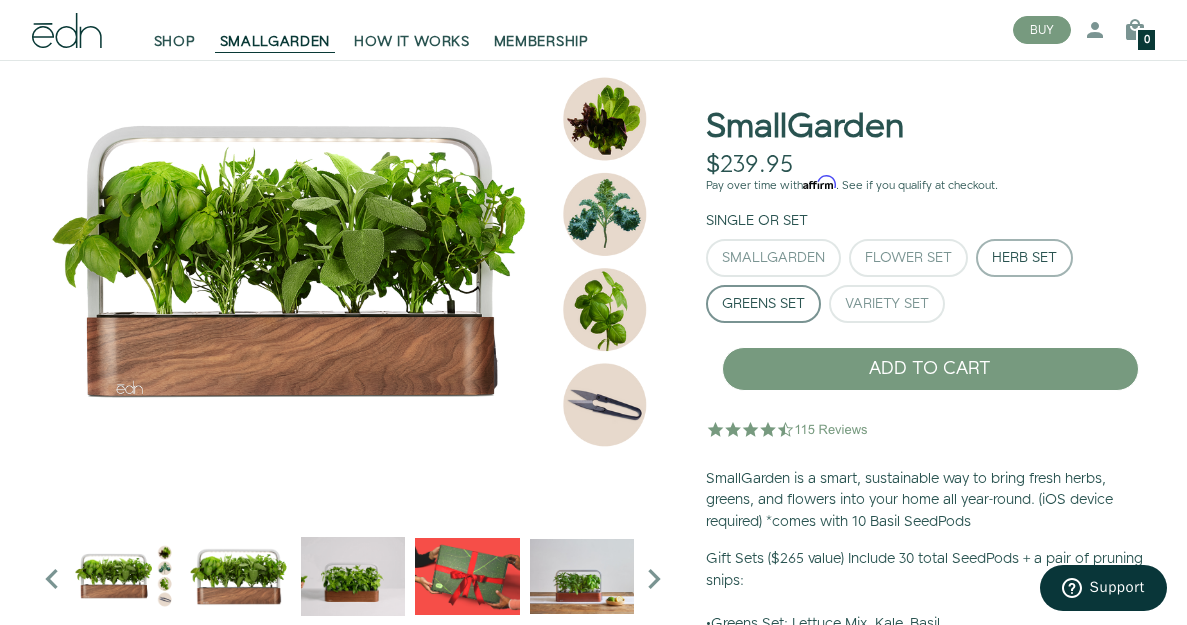 click on "Herb Set" at bounding box center [1024, 258] 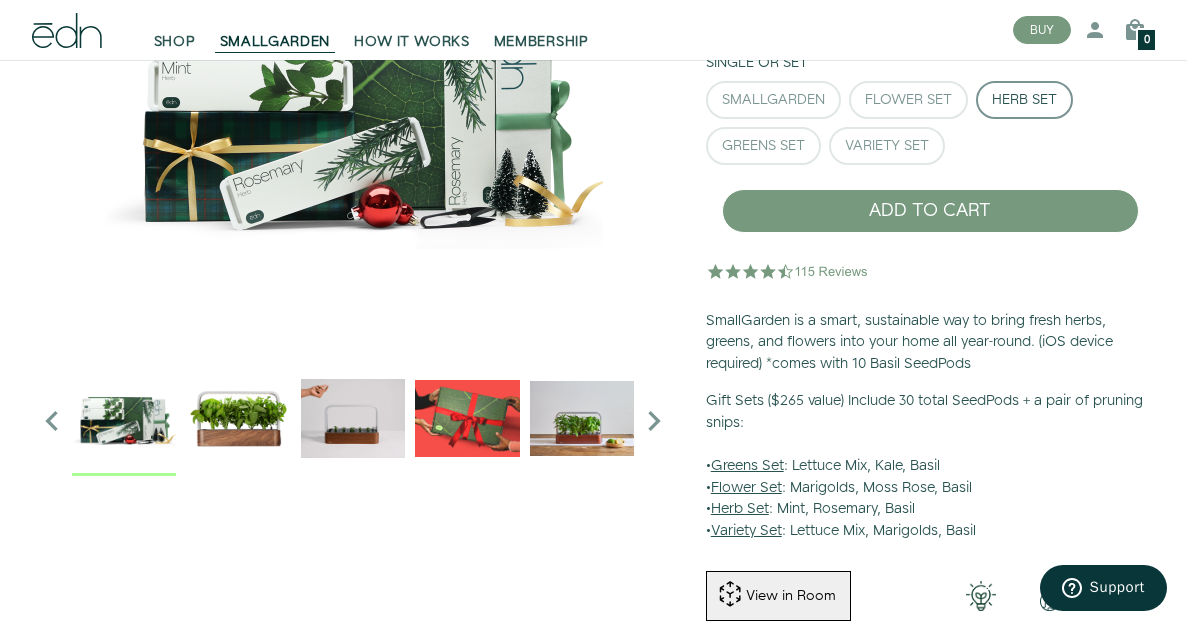 scroll, scrollTop: 0, scrollLeft: 0, axis: both 